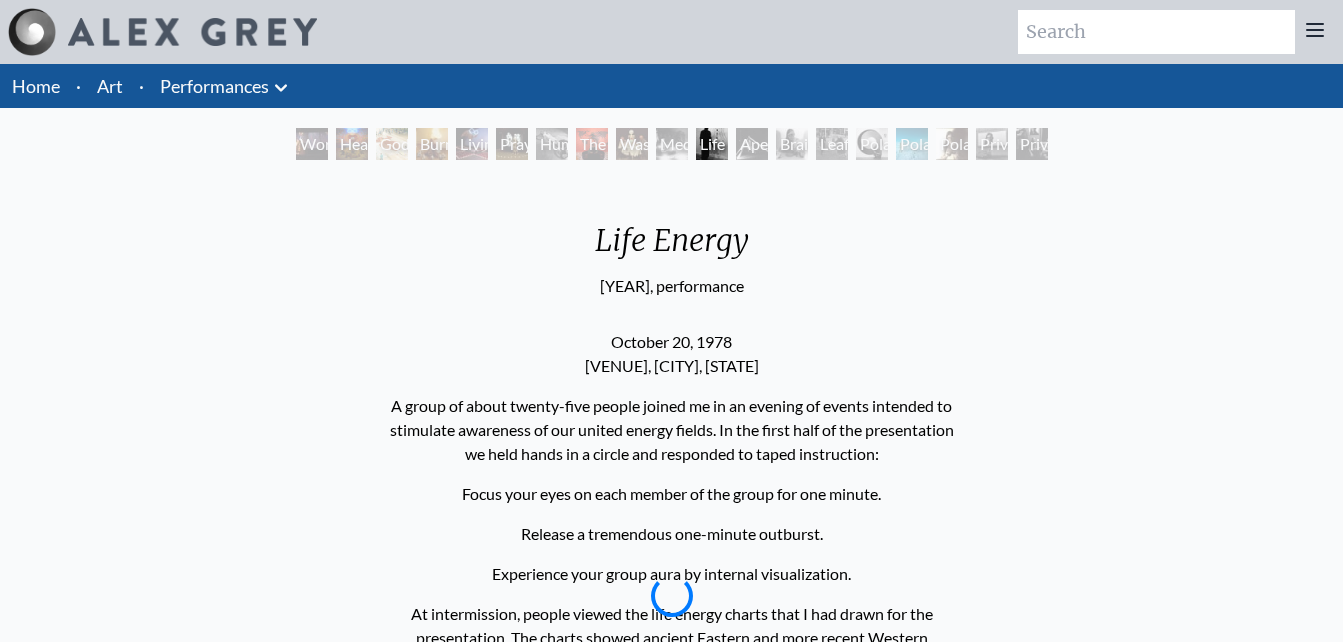 scroll, scrollTop: 0, scrollLeft: 0, axis: both 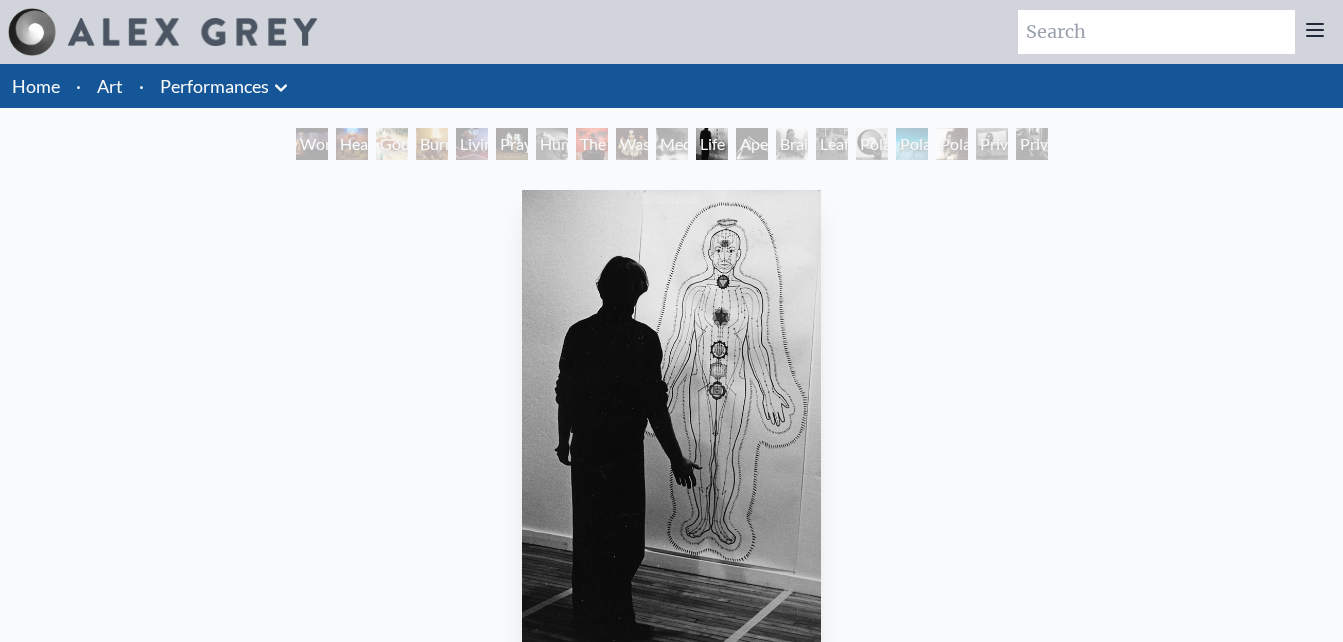 click on "Life Energy" at bounding box center (712, 144) 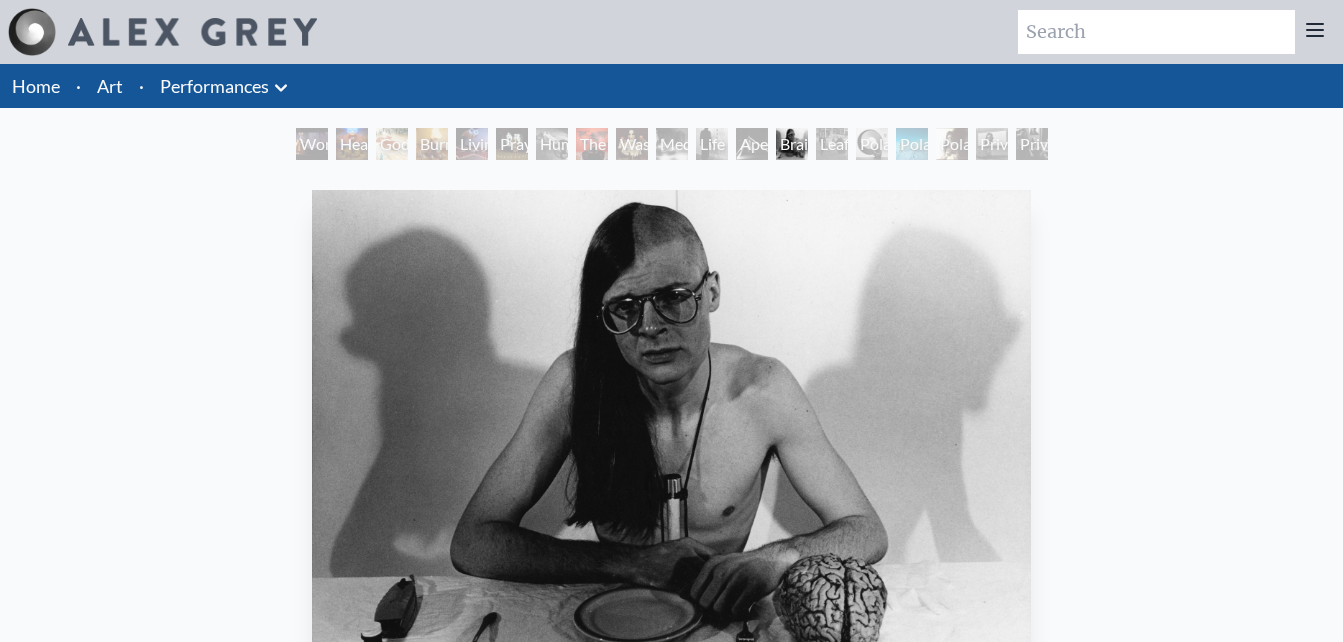click on "Leaflets" at bounding box center [832, 144] 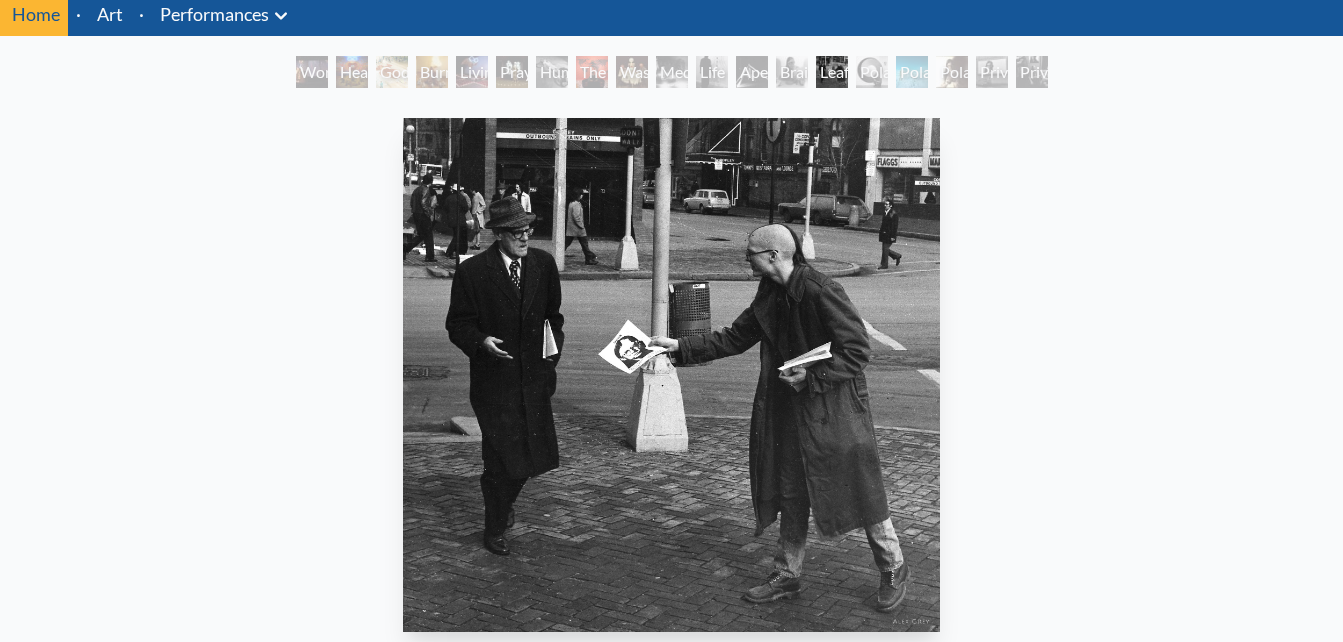 scroll, scrollTop: 68, scrollLeft: 0, axis: vertical 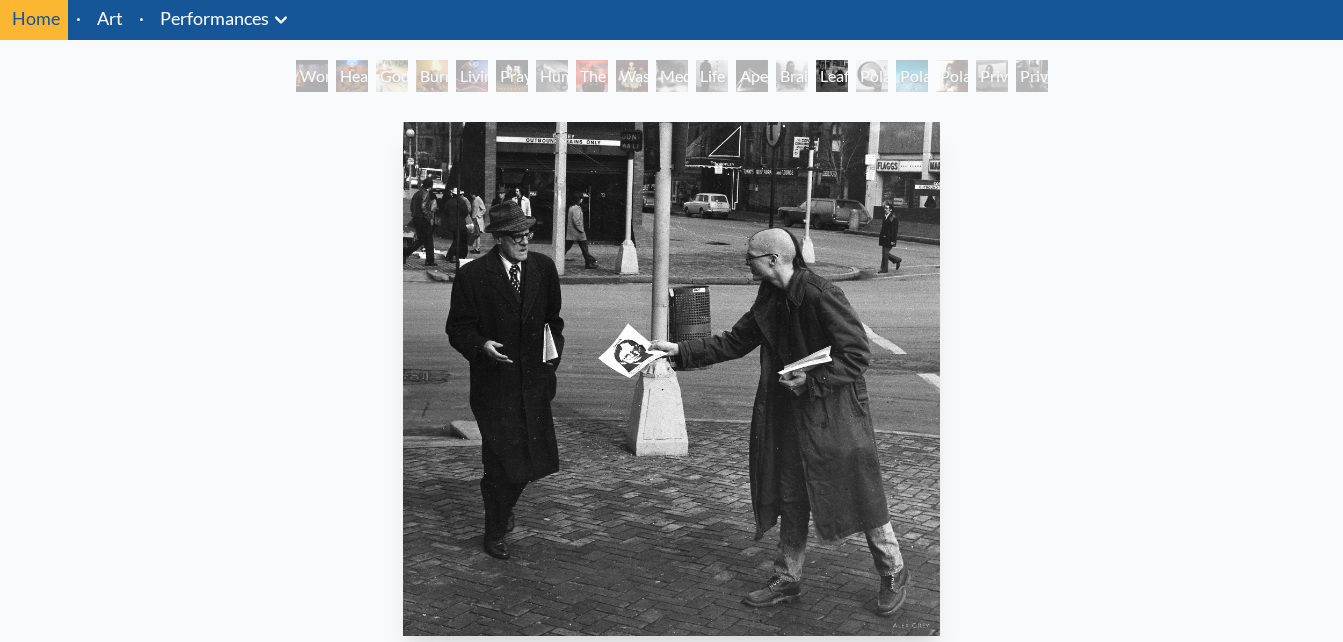 click on "Polar Unity" at bounding box center (872, 76) 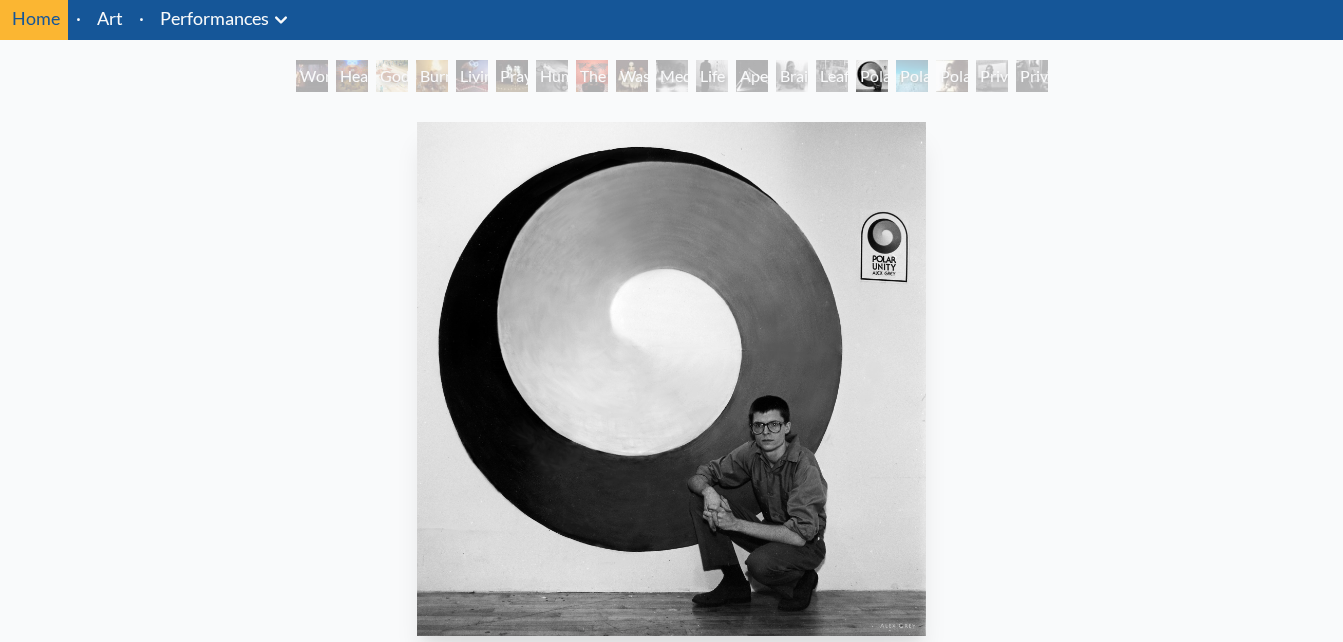 click on "Polar Unity" at bounding box center (872, 76) 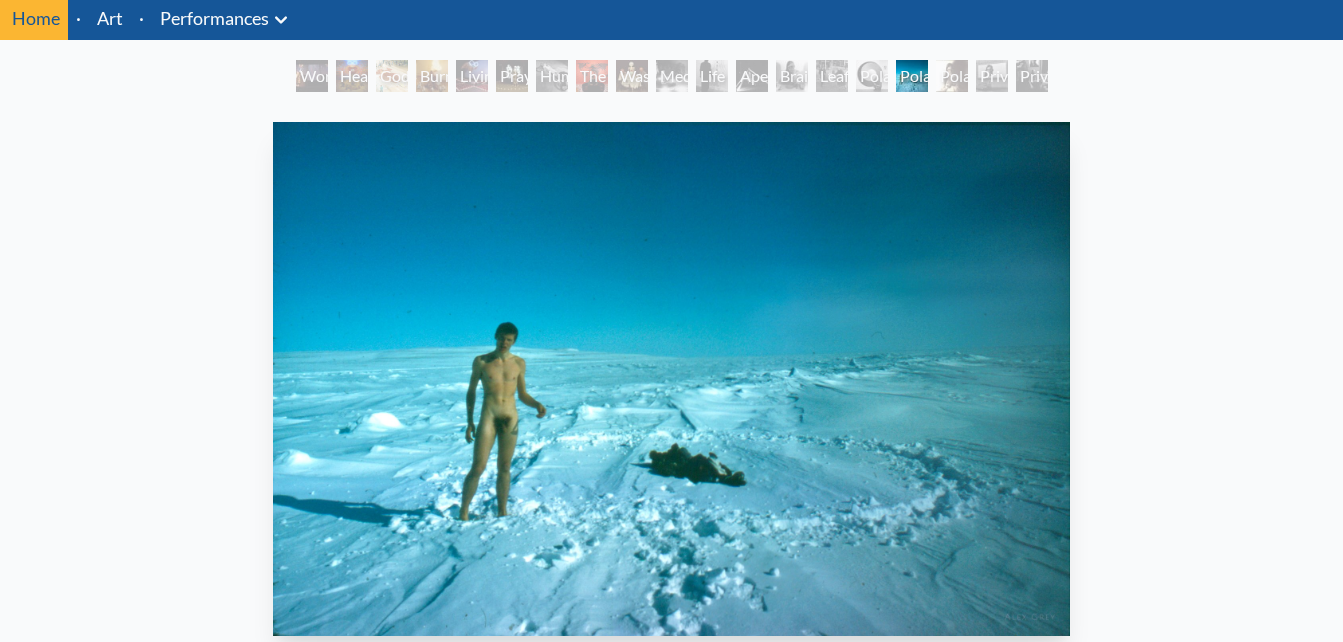 click on "Private Billboard" at bounding box center [992, 76] 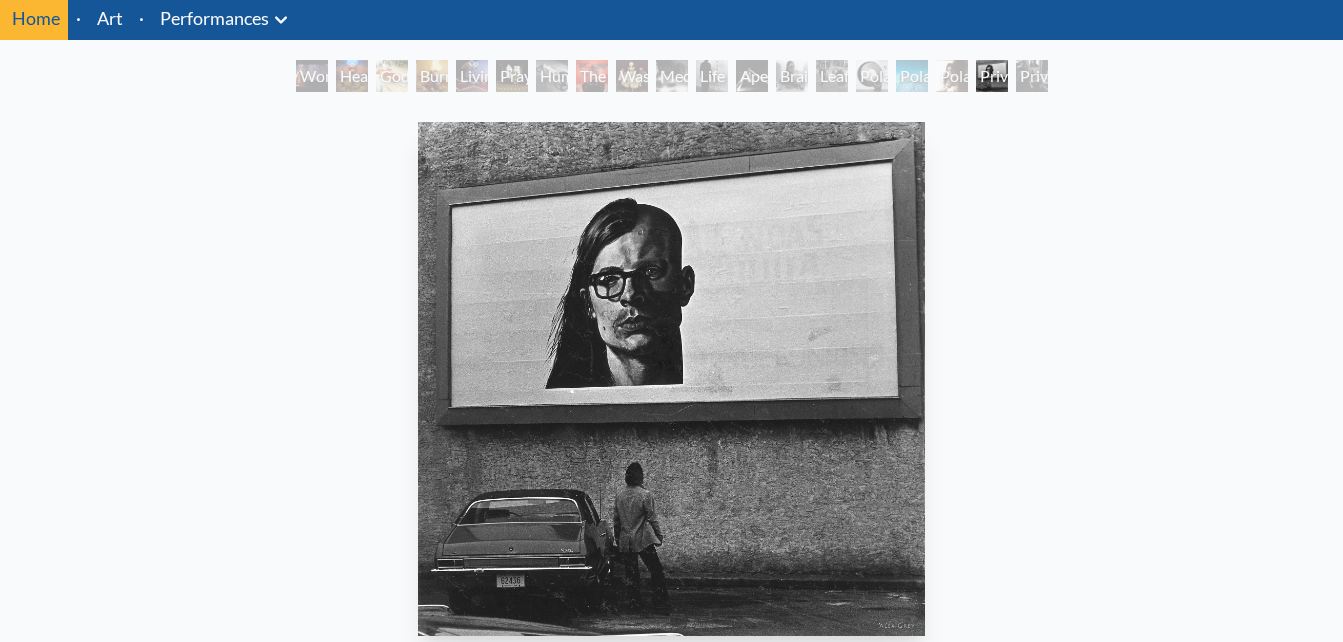 click on "Polar Wandering" at bounding box center [912, 76] 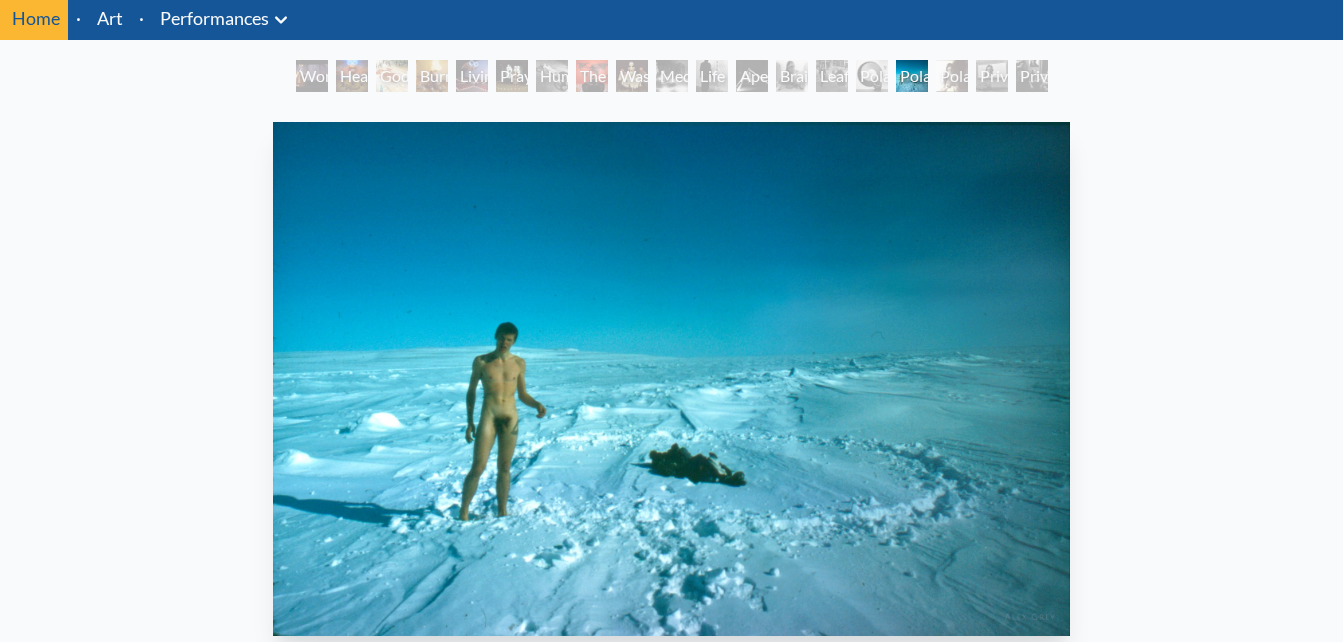 click on "Polarity Works" at bounding box center [952, 76] 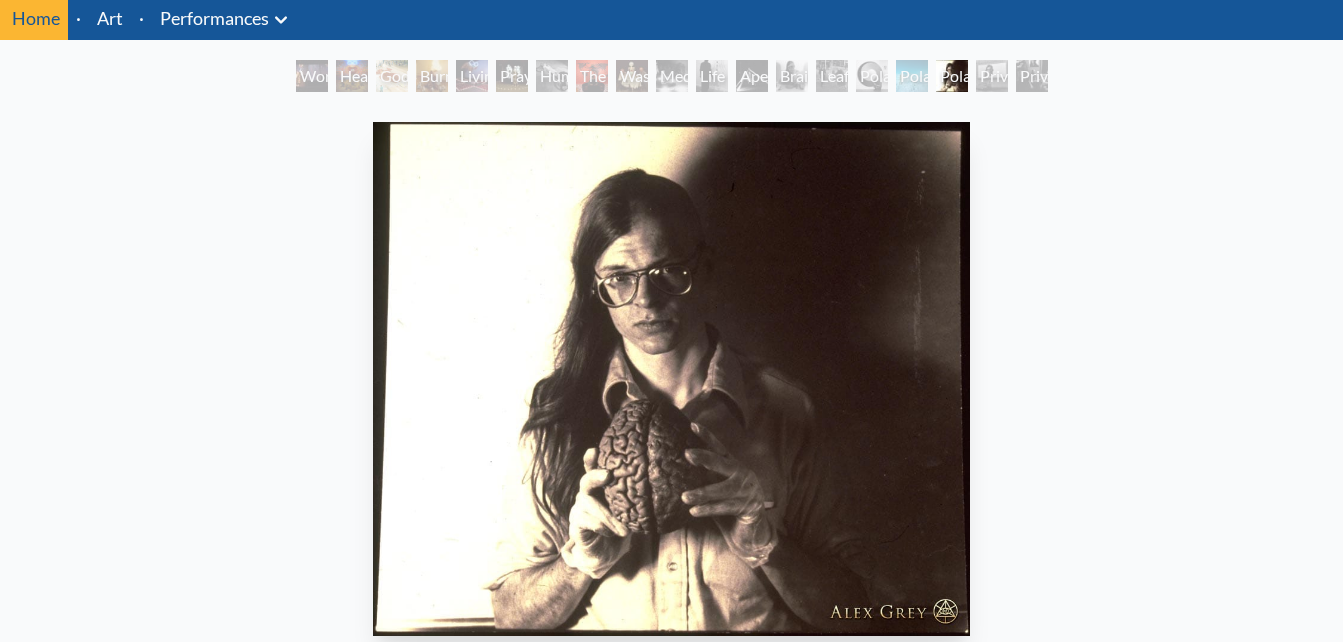 click on "Private Subway" at bounding box center [1032, 76] 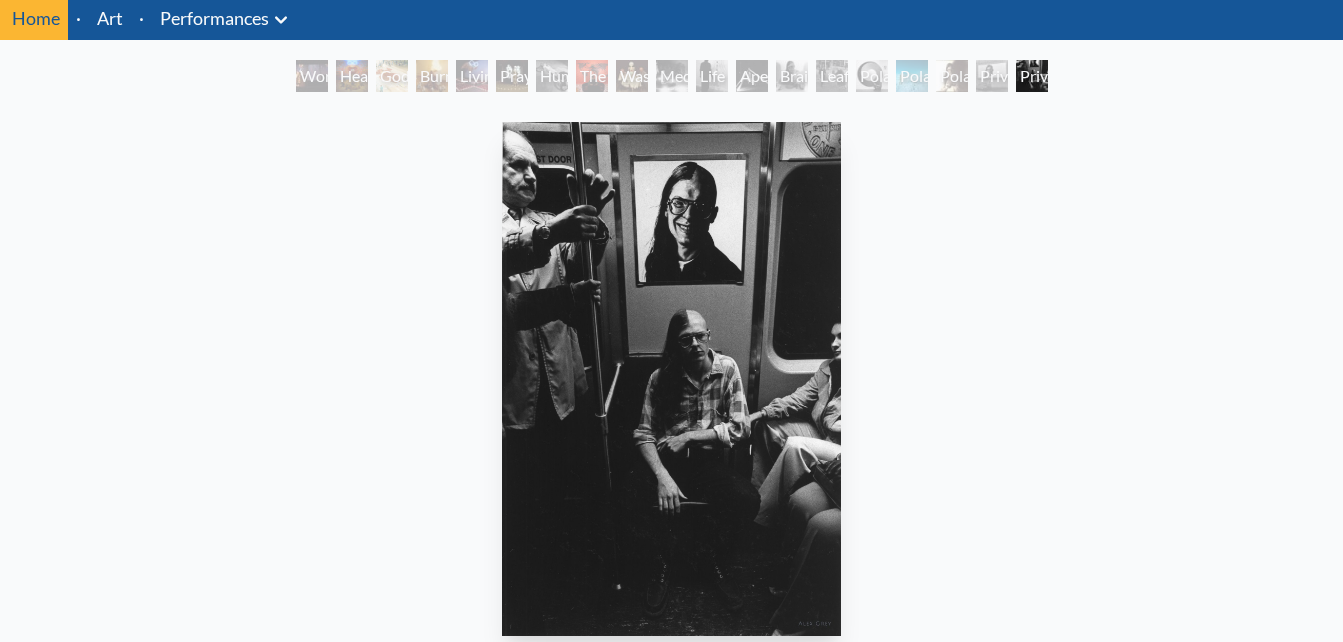 click on "Leaflets" at bounding box center (832, 76) 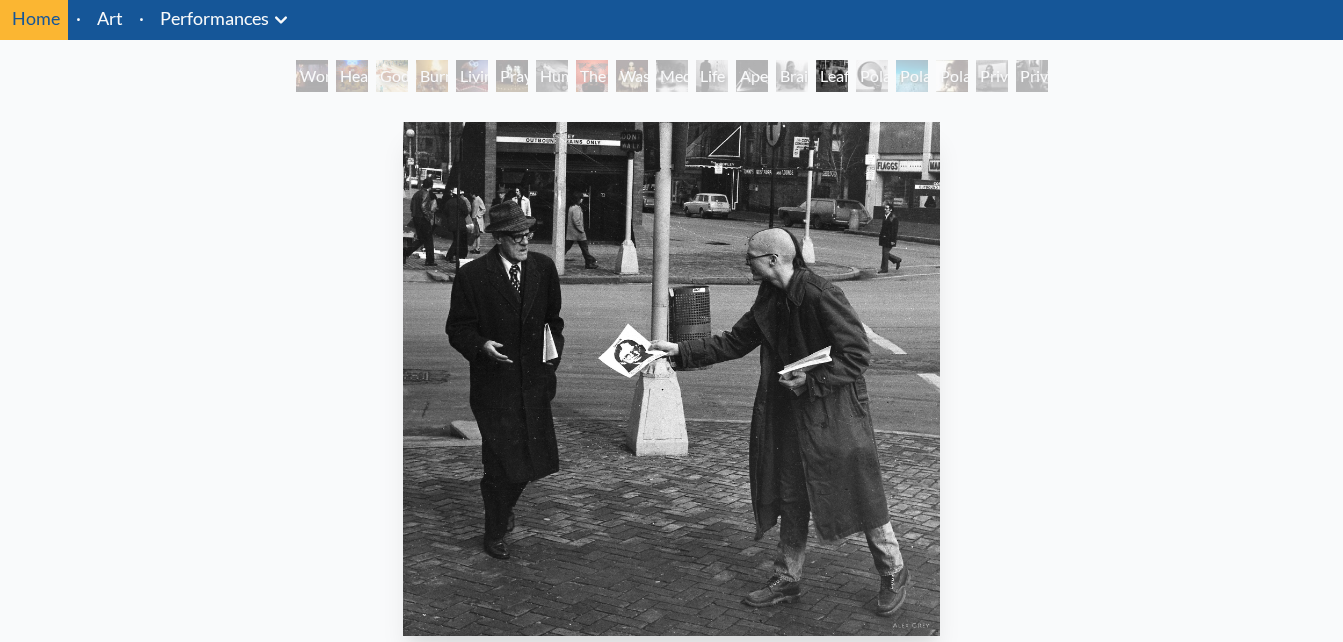 click on "Apex" at bounding box center (752, 76) 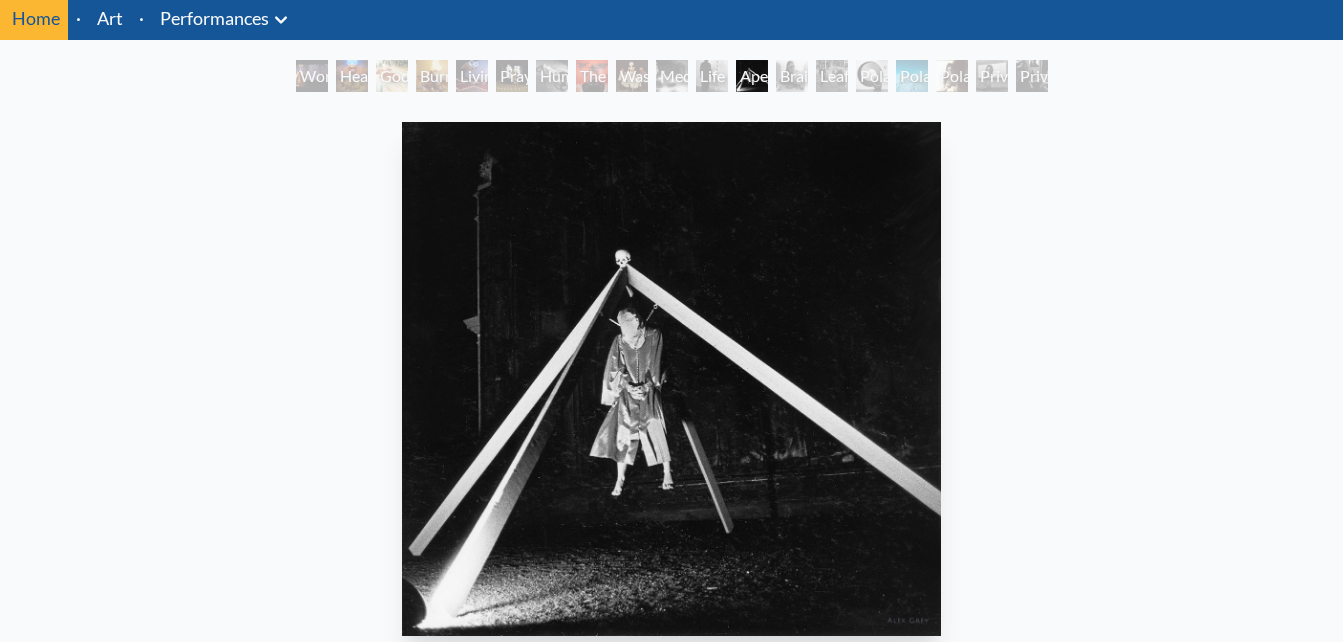 click on "Life Energy" at bounding box center [712, 76] 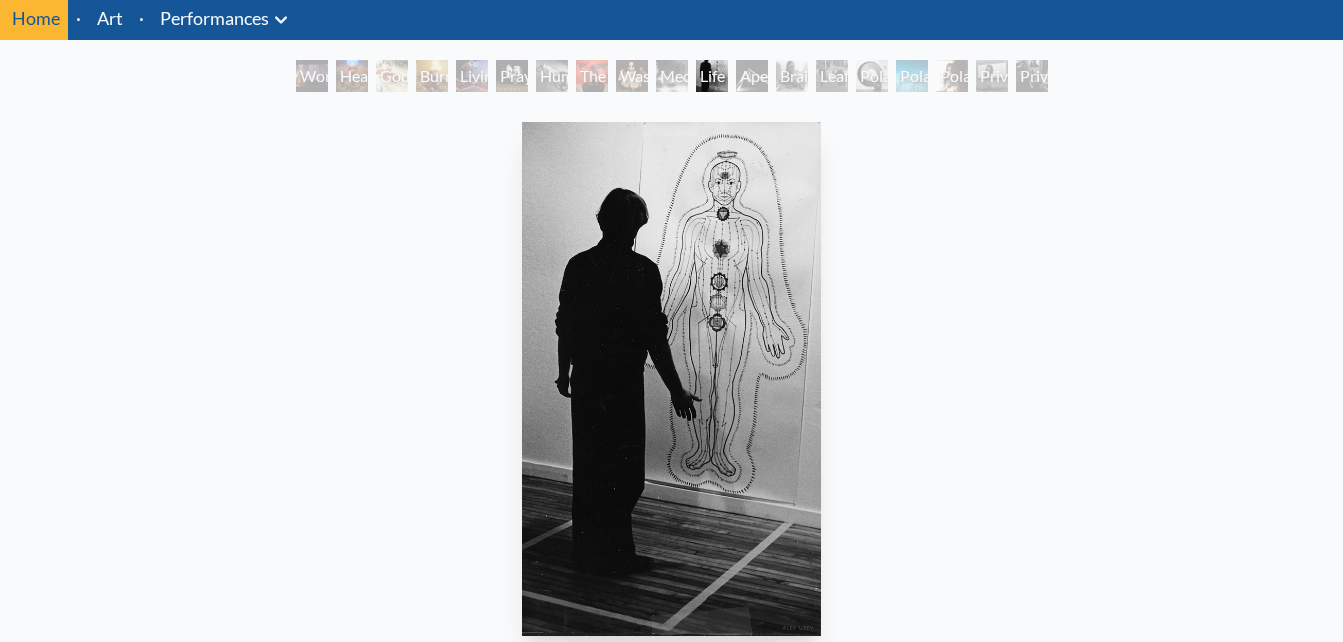 click on "World Spirit Heart Net Goddess Burnt Offering Living Cross Prayer Wheel Human Race The Beast Wasteland Meditations on Mortality Life Energy Apex Brain Sack Leaflets Polar Unity Polar Wandering Polarity Works Private Billboard Private Subway" at bounding box center (672, 79) 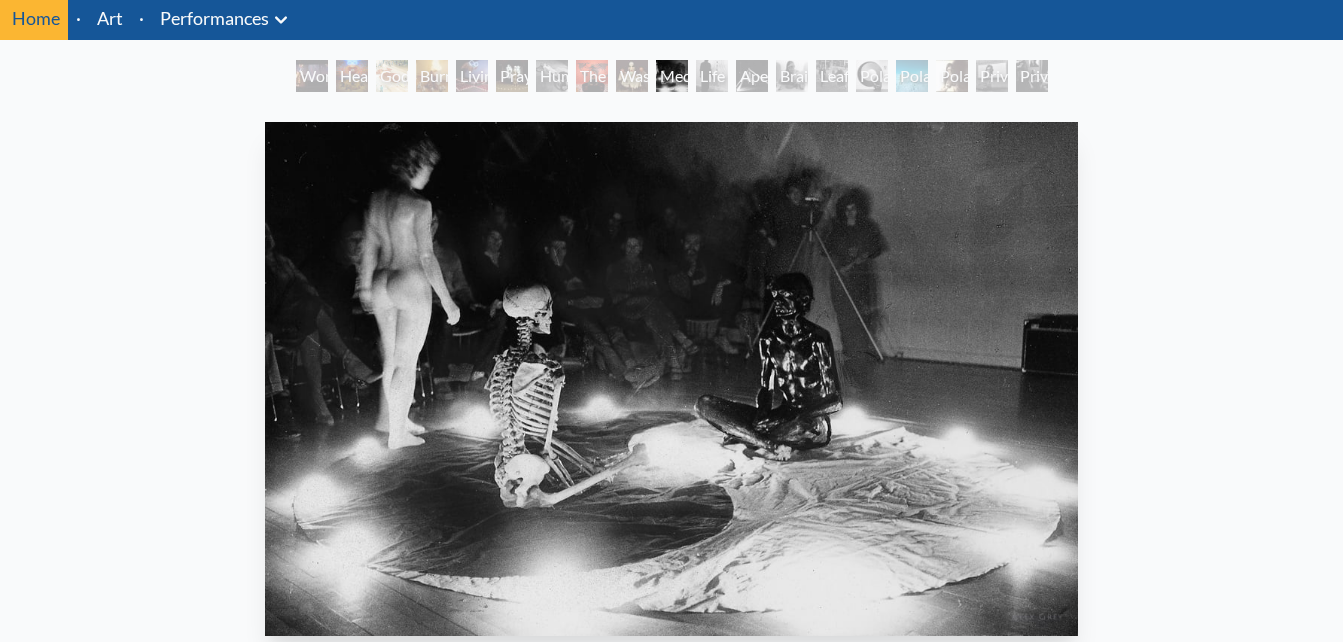 click on "Human Race" at bounding box center [552, 76] 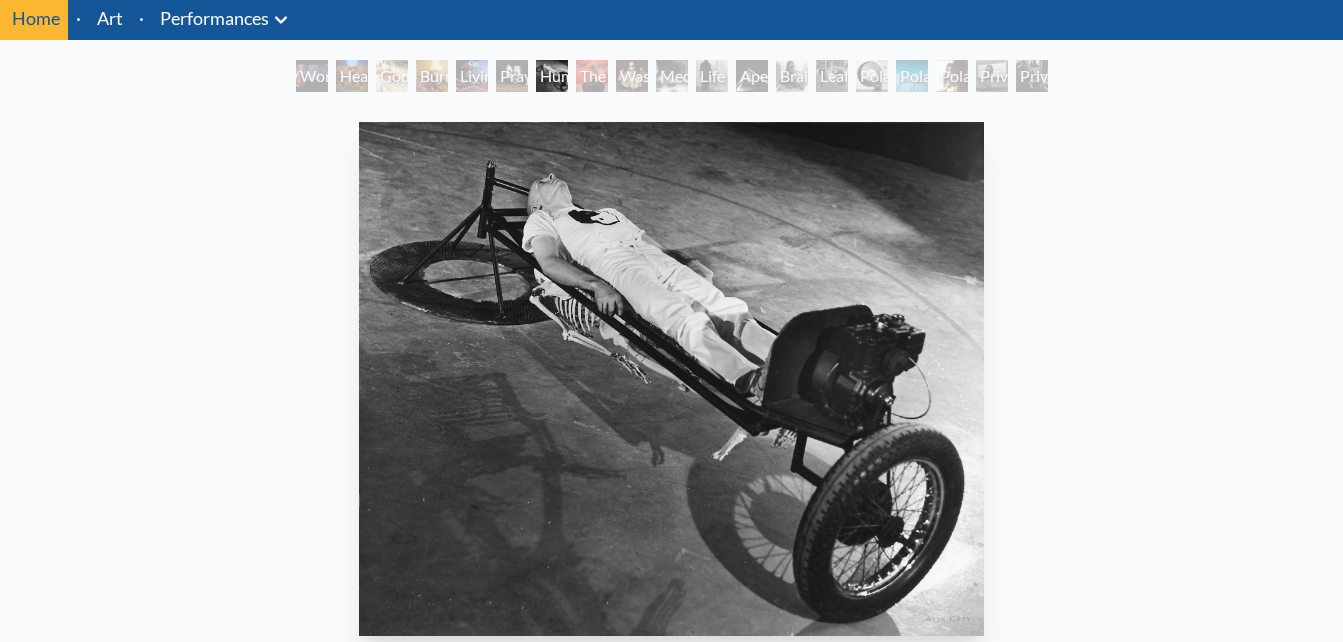 click on "Prayer Wheel" at bounding box center (512, 76) 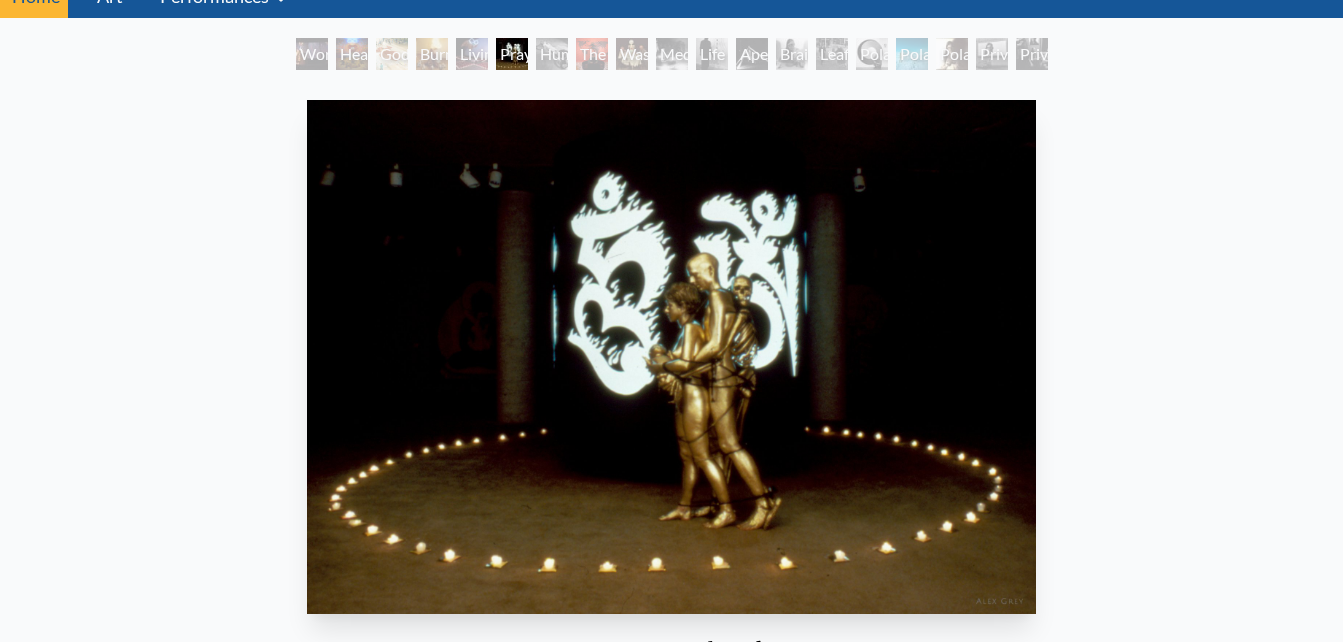scroll, scrollTop: 89, scrollLeft: 0, axis: vertical 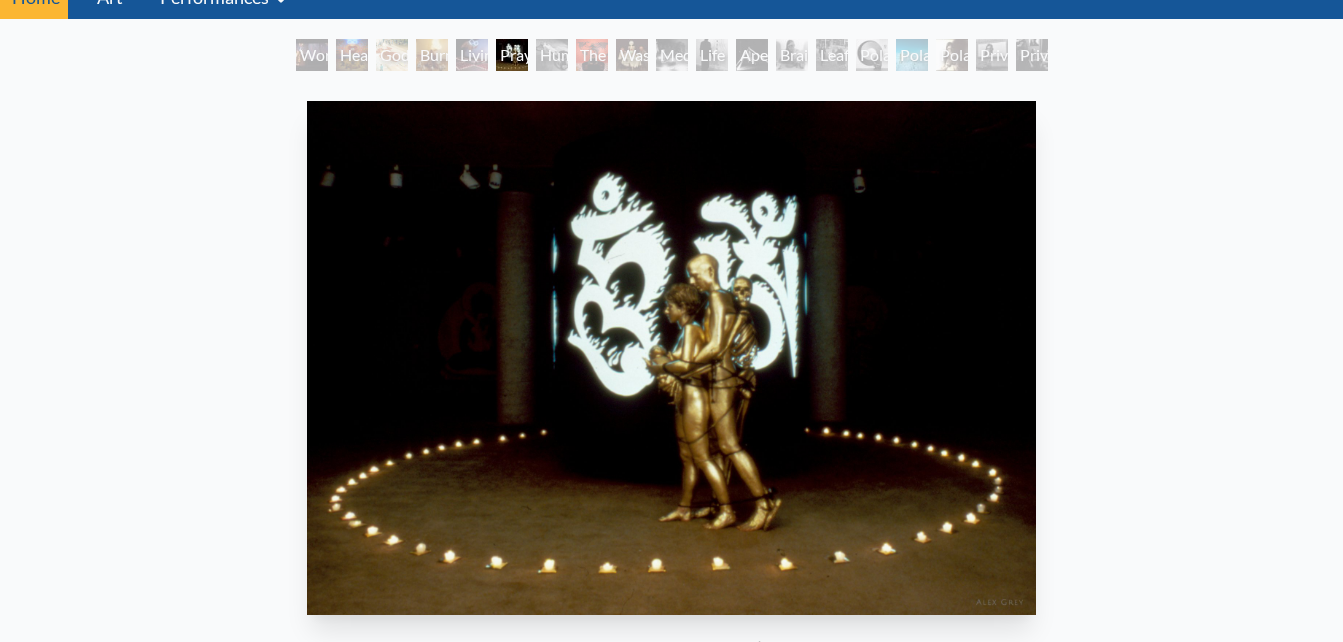 click on "Burnt Offering" at bounding box center [432, 55] 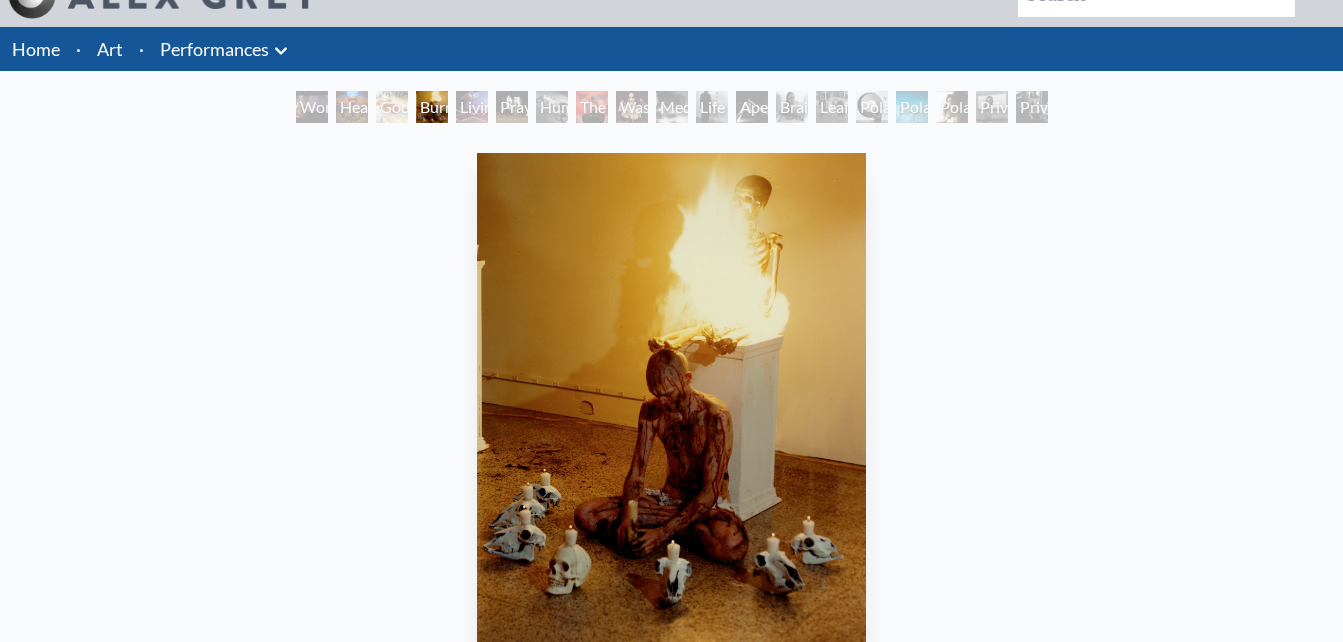 scroll, scrollTop: 36, scrollLeft: 0, axis: vertical 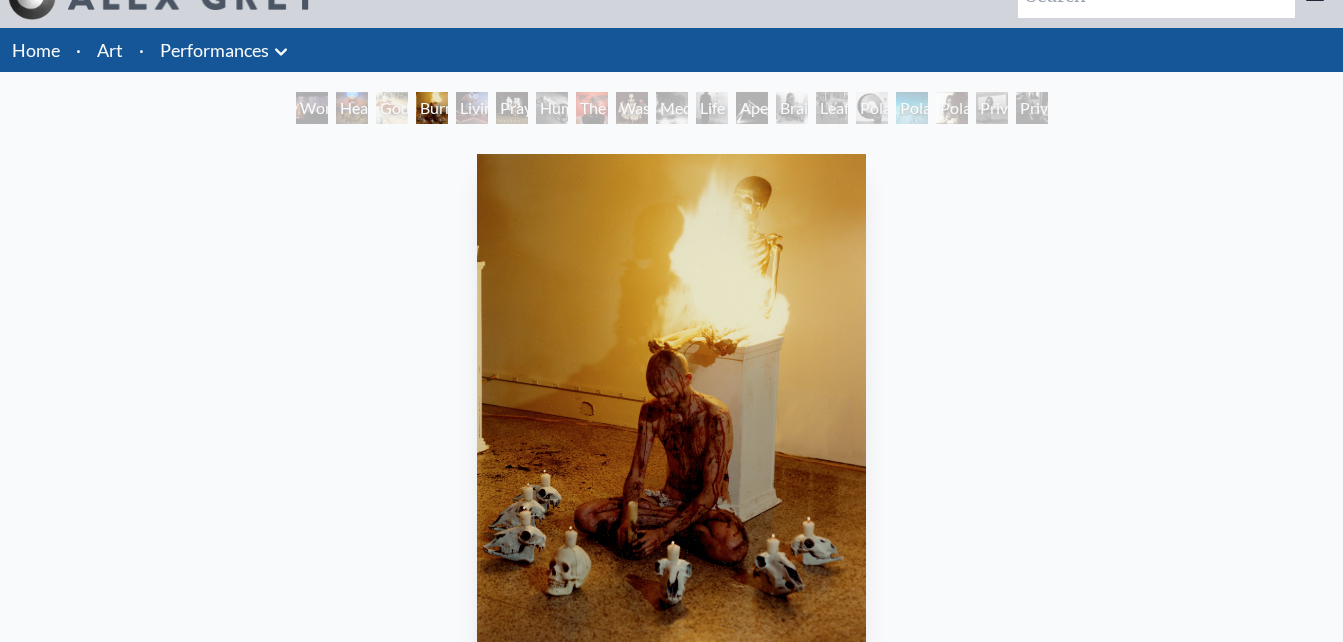 click on "Goddess" at bounding box center (392, 108) 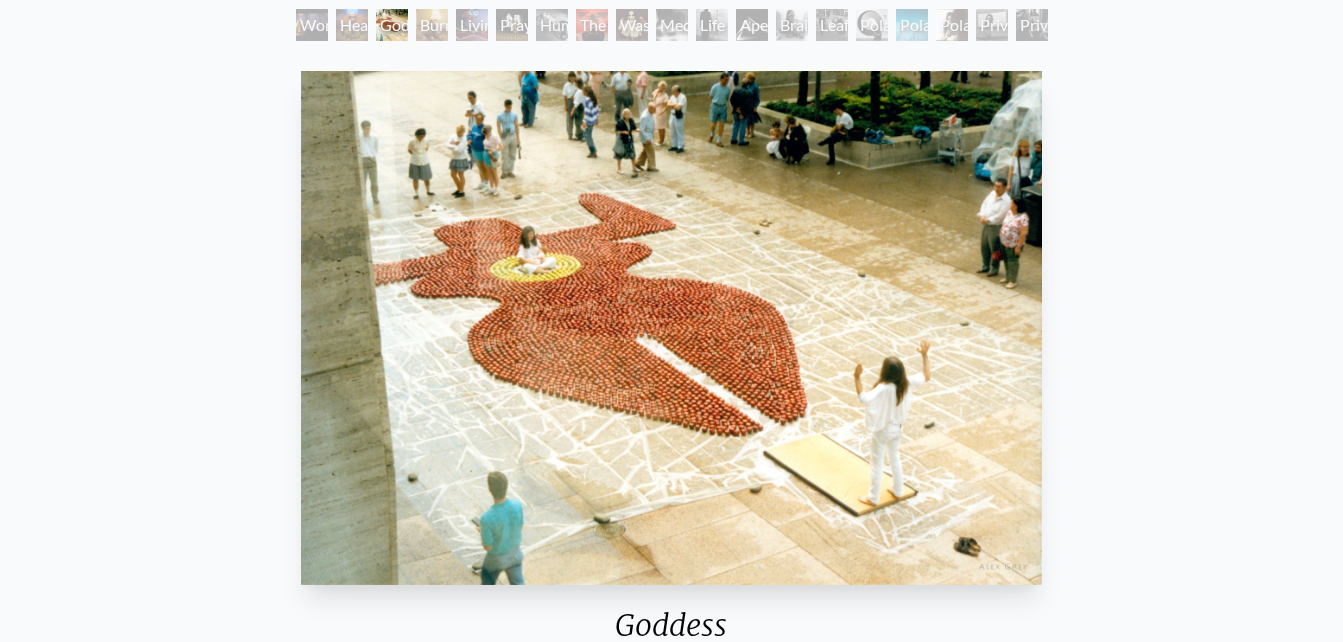 scroll, scrollTop: 117, scrollLeft: 0, axis: vertical 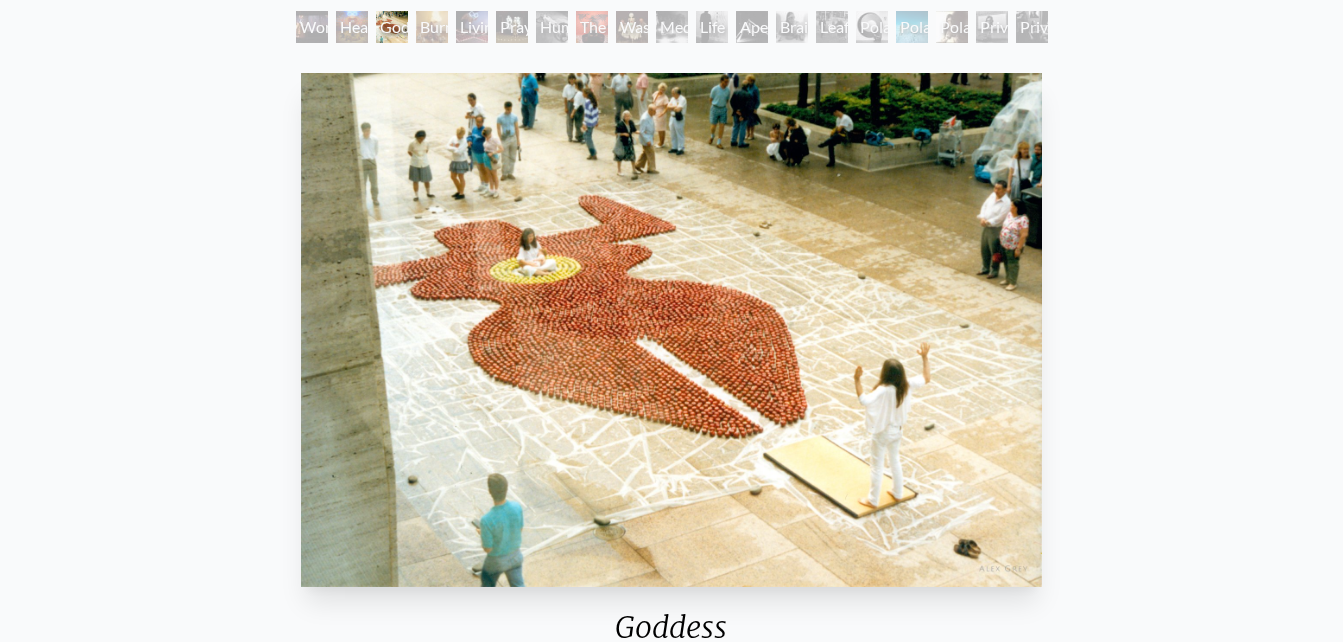 click on "Heart Net" at bounding box center [352, 27] 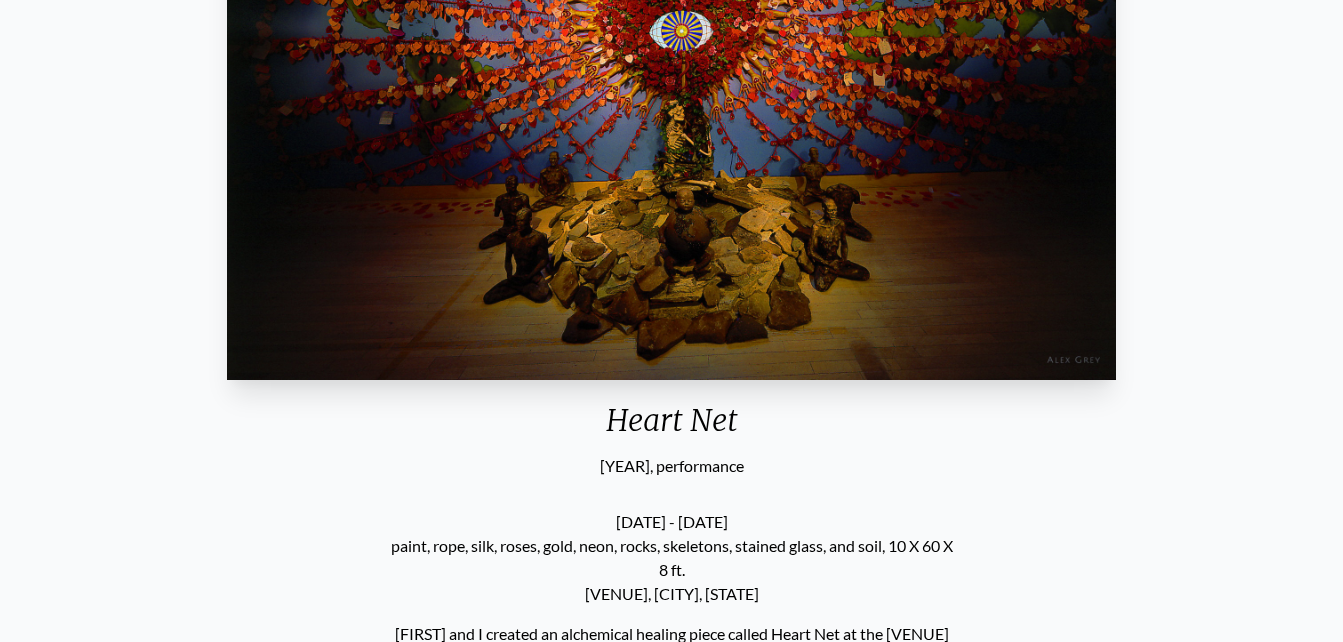 scroll, scrollTop: 0, scrollLeft: 0, axis: both 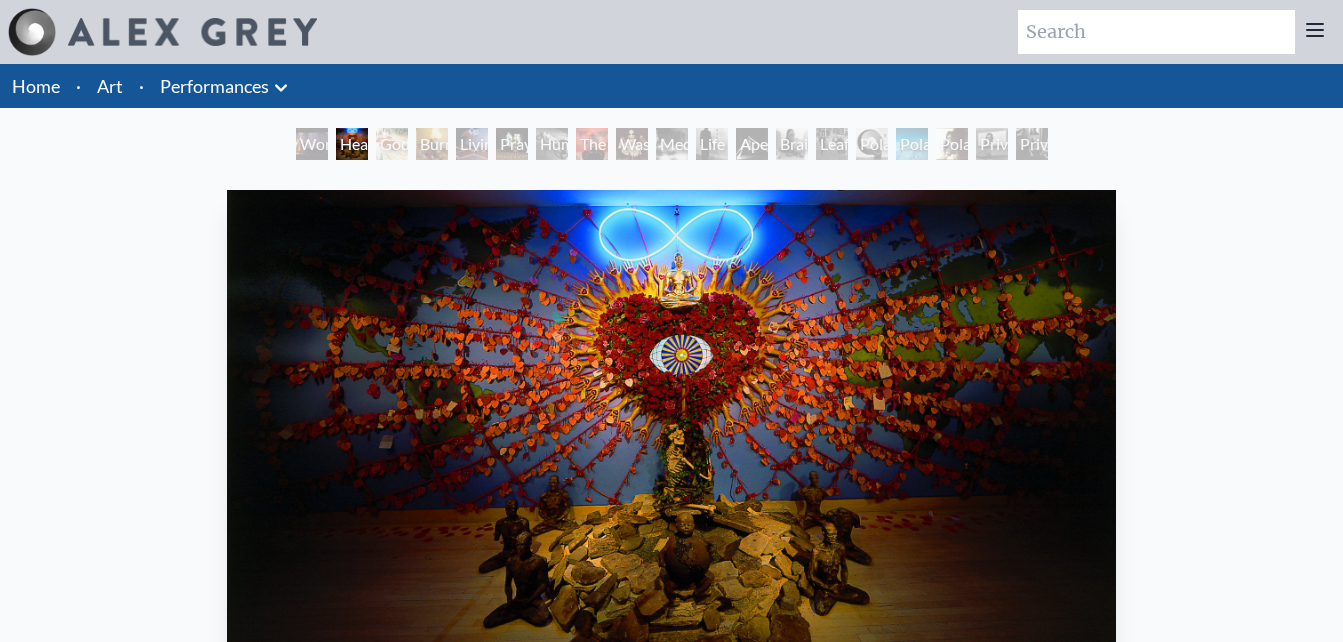 click on "World Spirit" at bounding box center (312, 144) 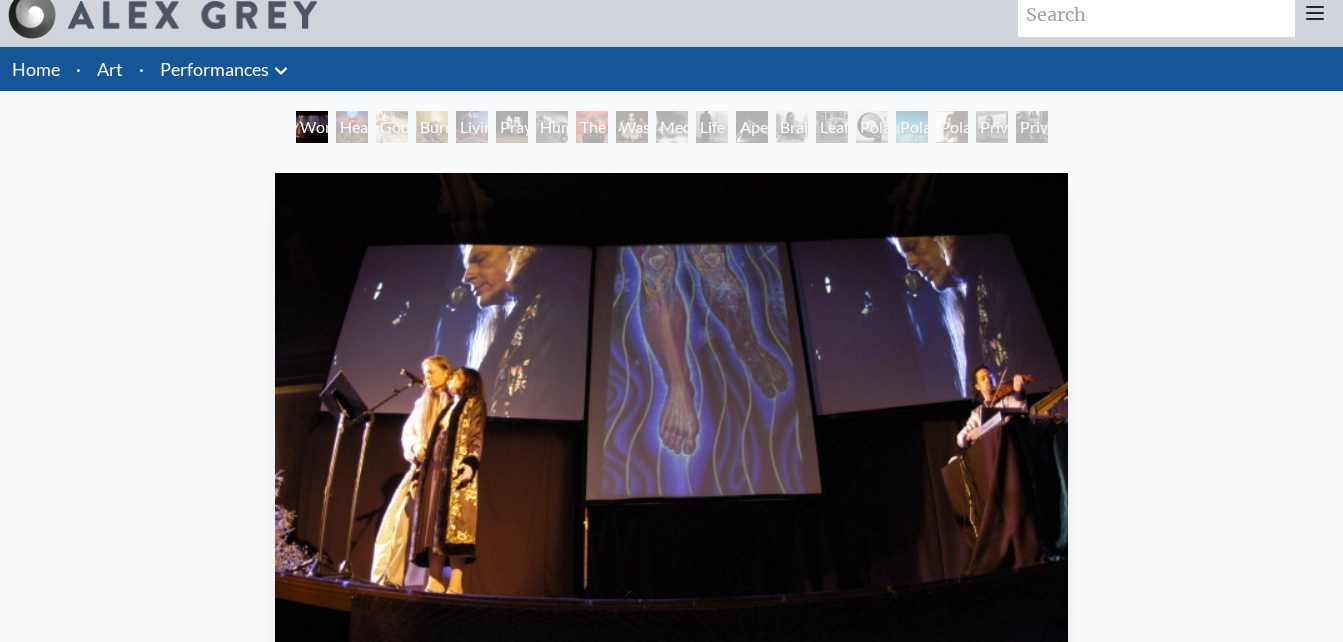 scroll, scrollTop: 0, scrollLeft: 0, axis: both 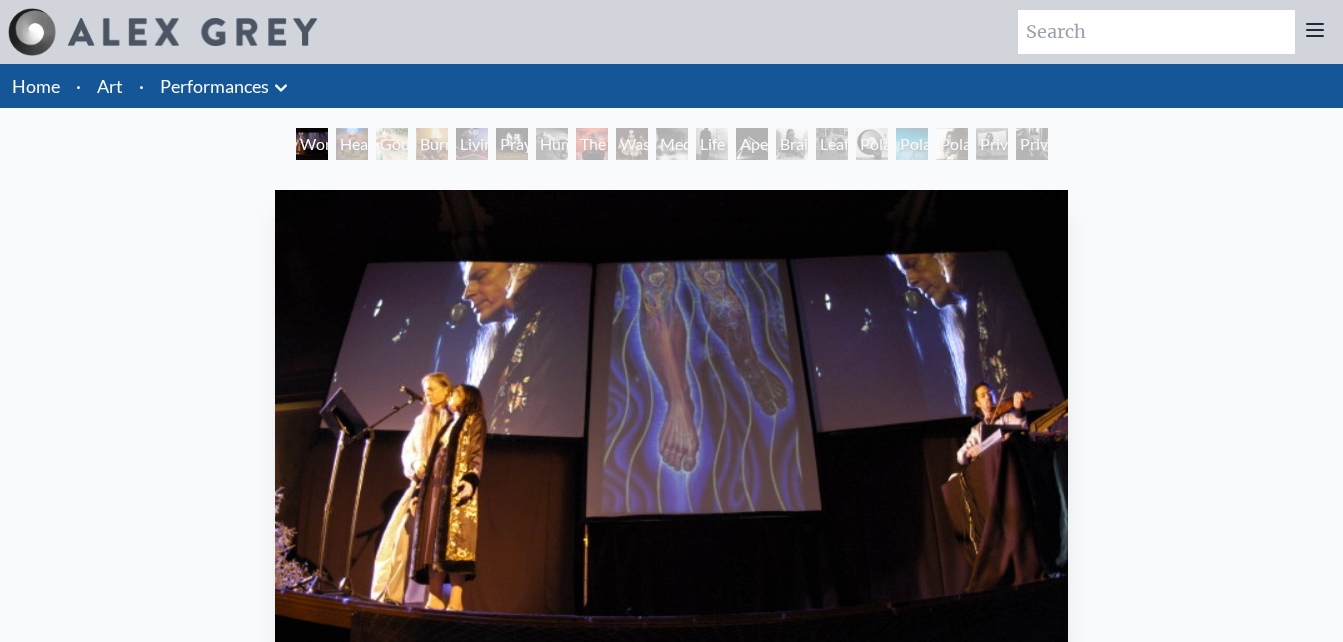 click on "World Spirit Heart Net Goddess Burnt Offering Living Cross Prayer Wheel Human Race The Beast Wasteland Meditations on Mortality Life Energy Apex Brain Sack Leaflets Polar Unity Polar Wandering Polarity Works Private Billboard Private Subway" at bounding box center [671, 147] 